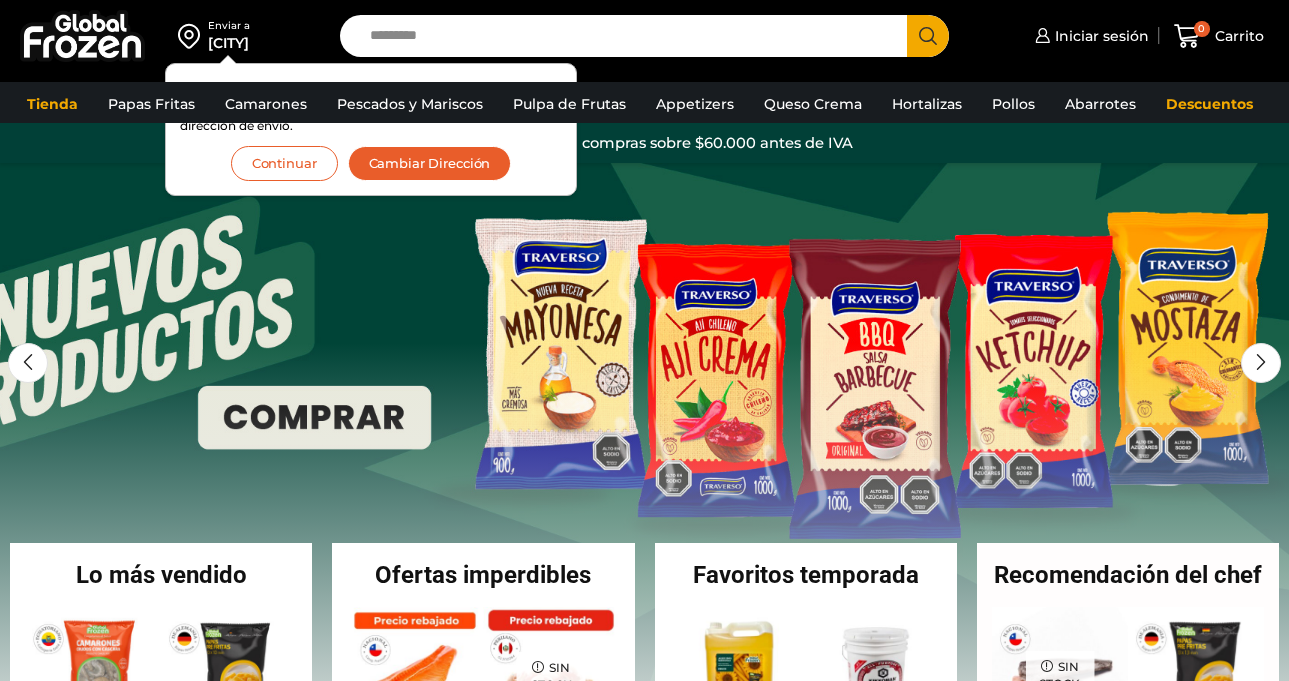 scroll, scrollTop: 0, scrollLeft: 0, axis: both 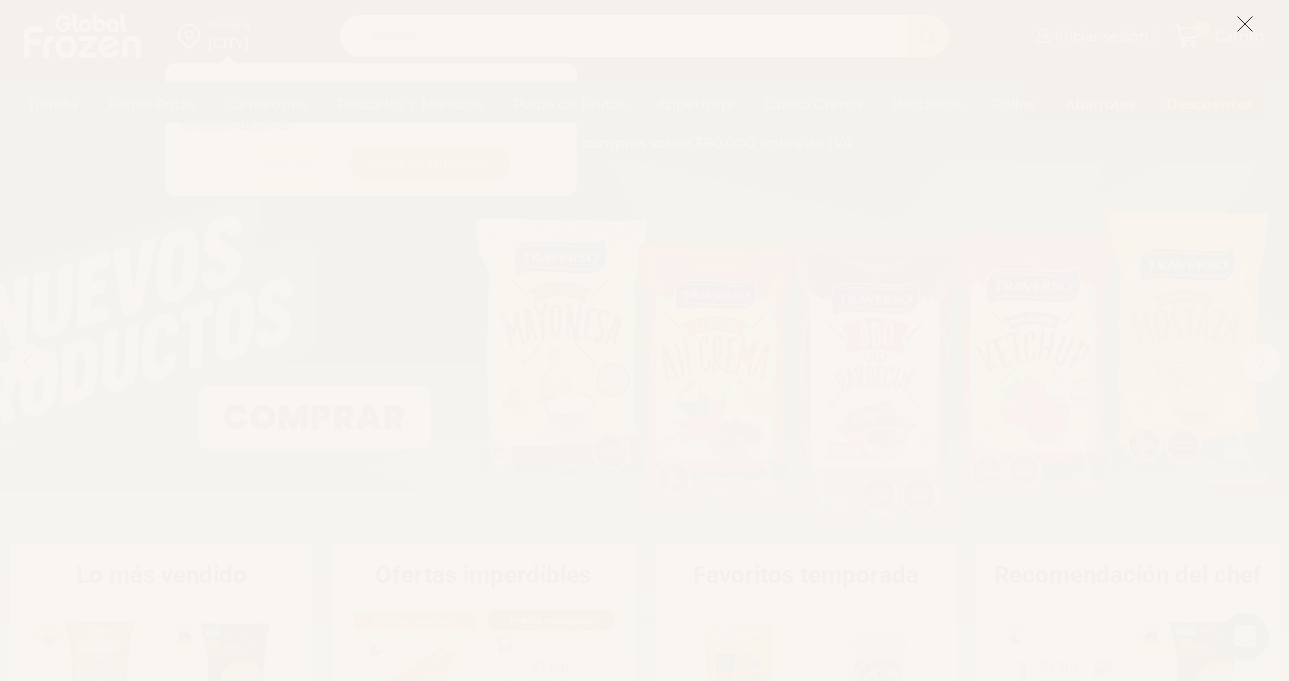 click at bounding box center (1245, 24) 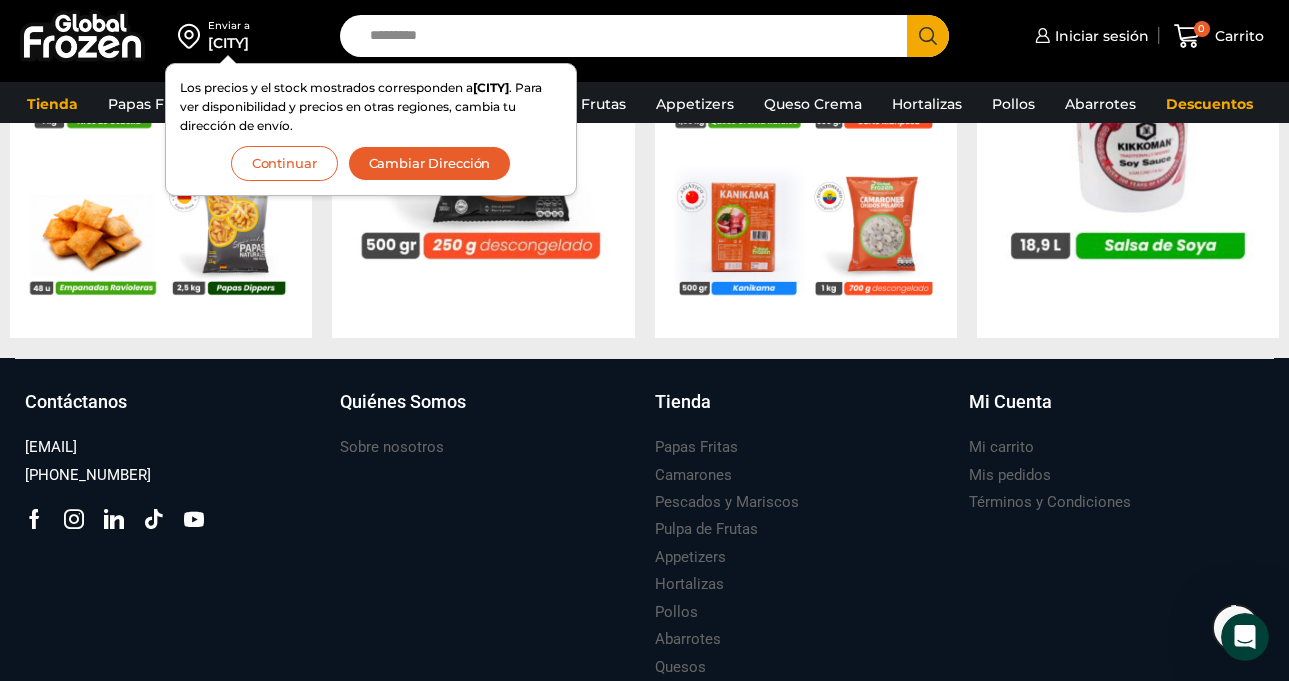 scroll, scrollTop: 2036, scrollLeft: 0, axis: vertical 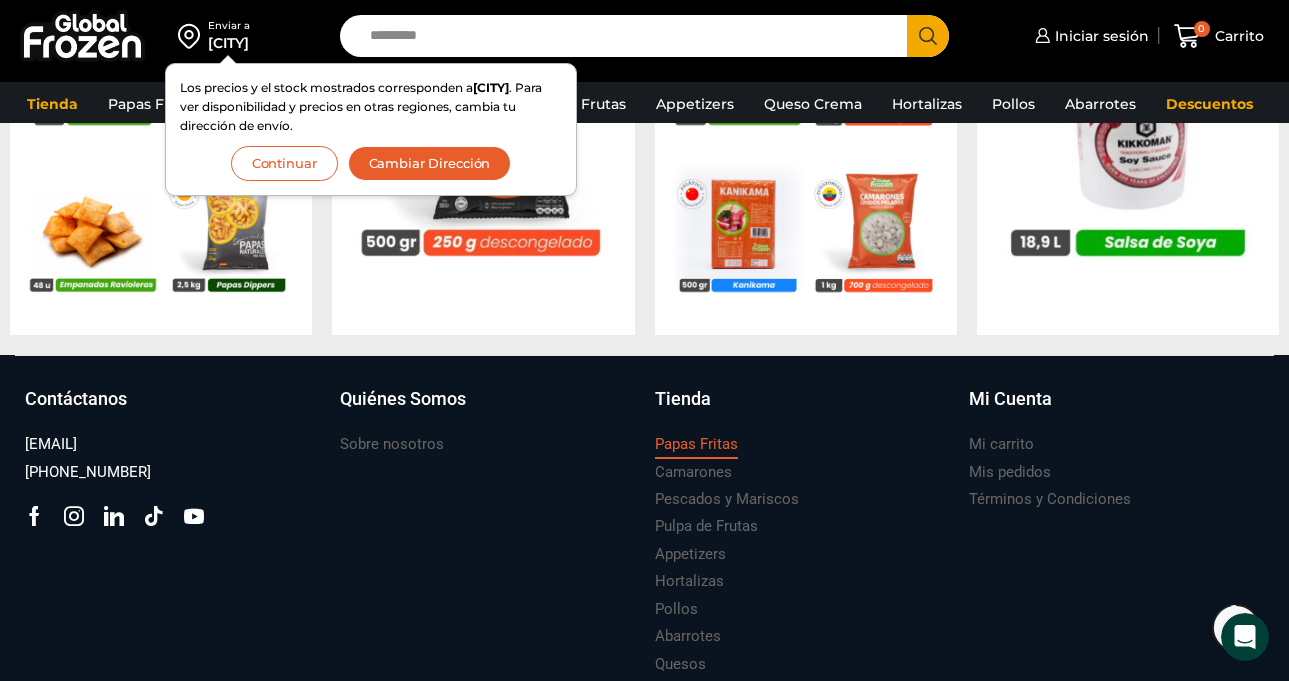 click on "Papas Fritas" at bounding box center (696, 444) 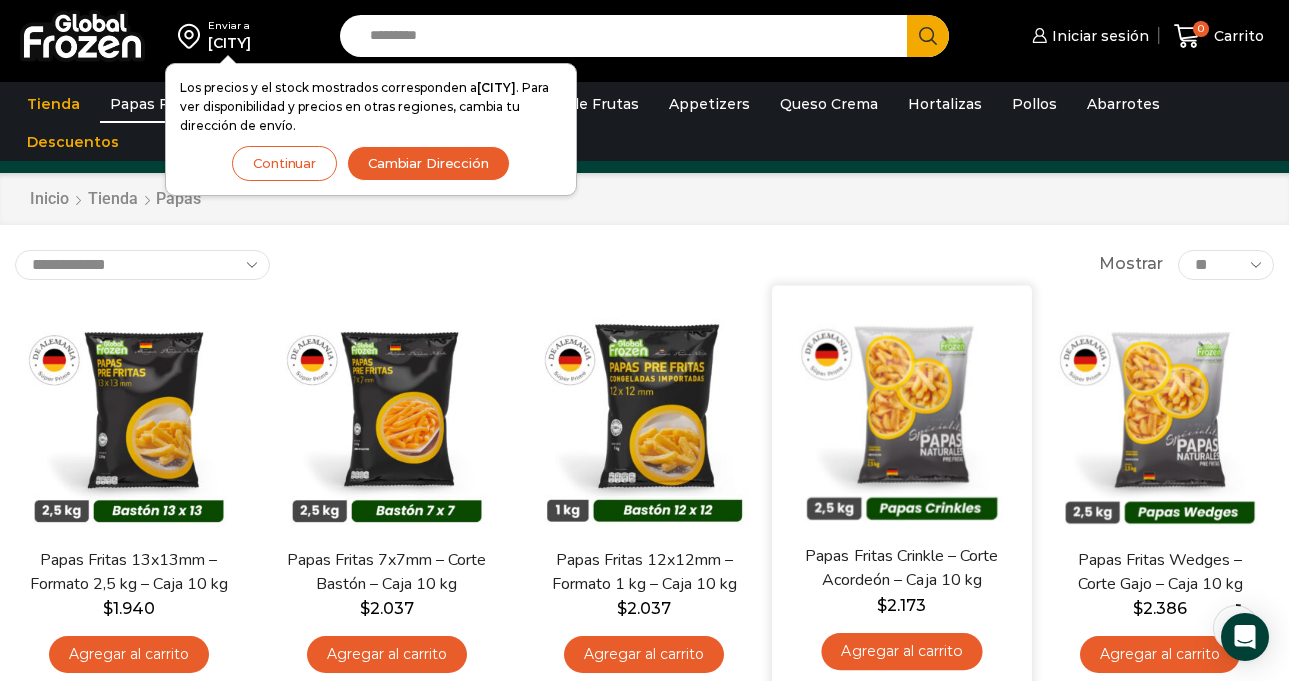 scroll, scrollTop: 88, scrollLeft: 0, axis: vertical 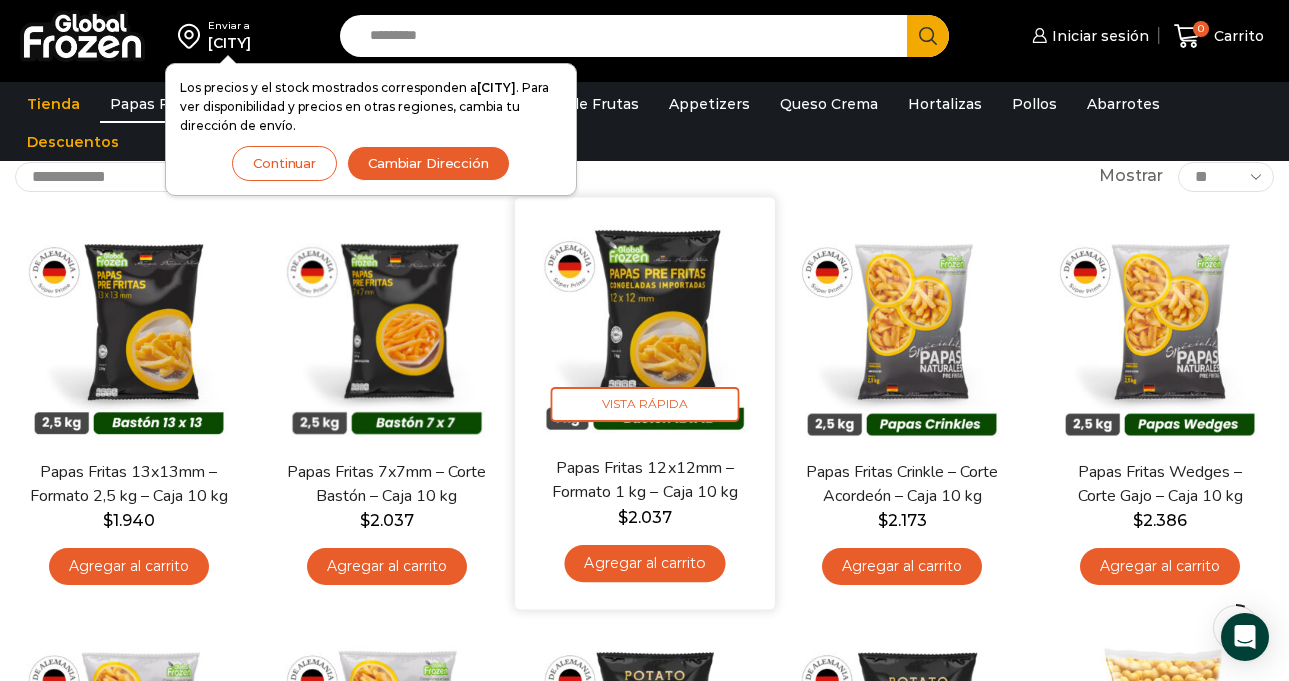 click on "Papas Fritas 12x12mm – Formato 1 kg – Caja 10 kg" at bounding box center [644, 480] 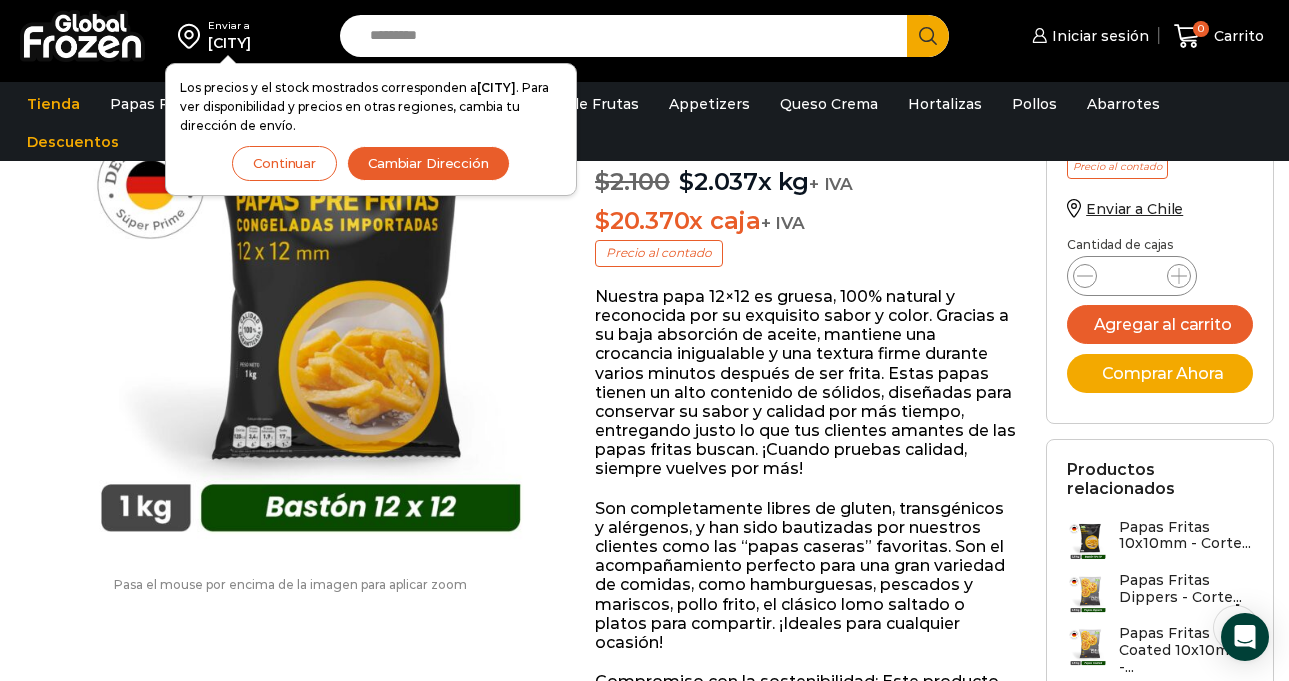 scroll, scrollTop: 0, scrollLeft: 0, axis: both 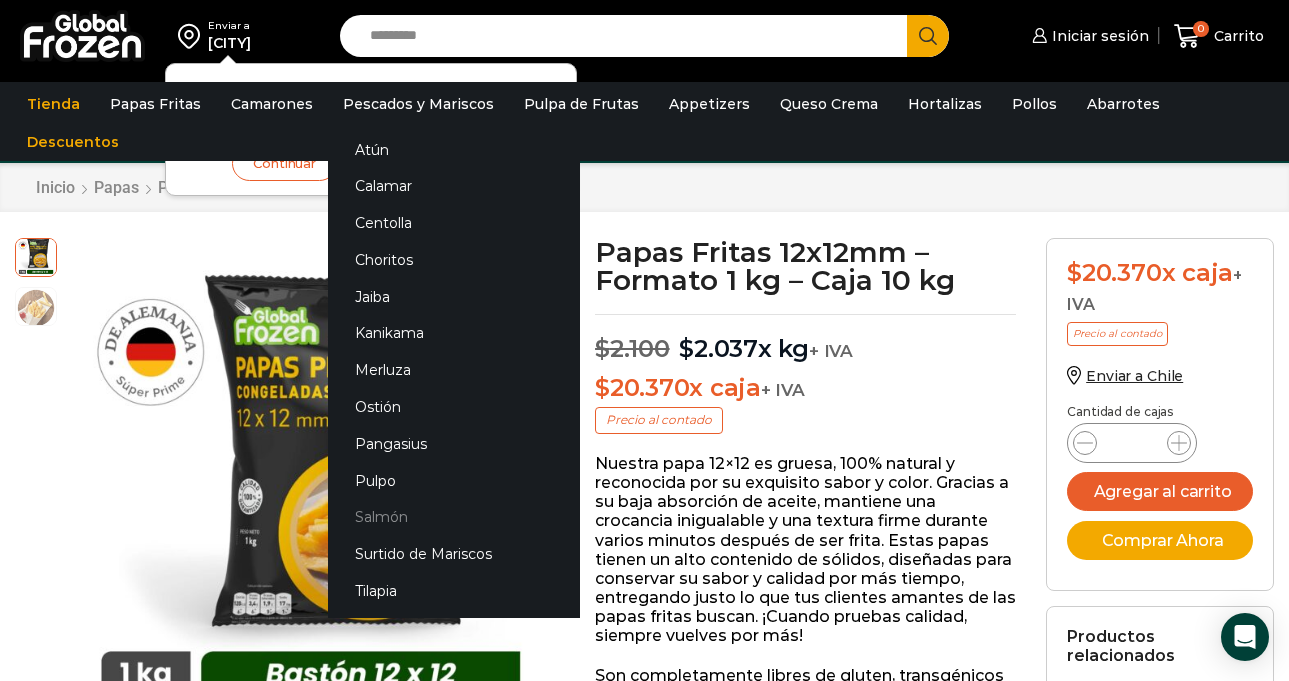 click on "Salmón" at bounding box center [454, 517] 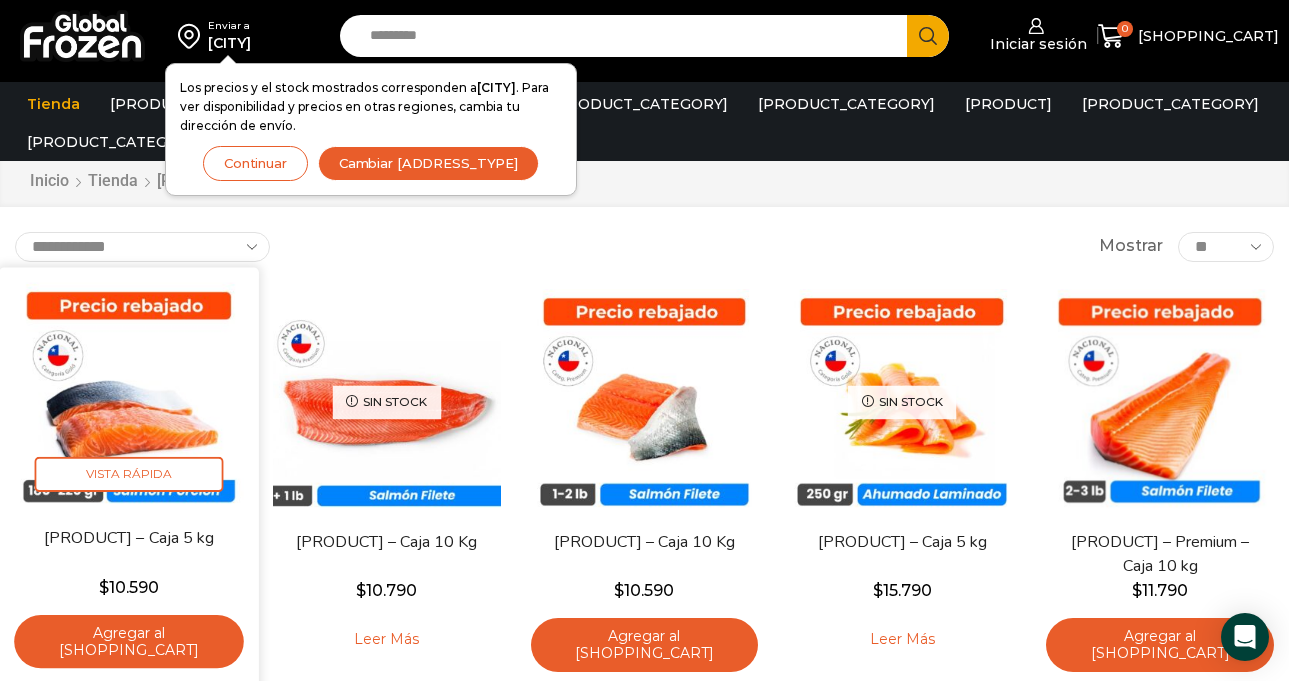 scroll, scrollTop: 23, scrollLeft: 0, axis: vertical 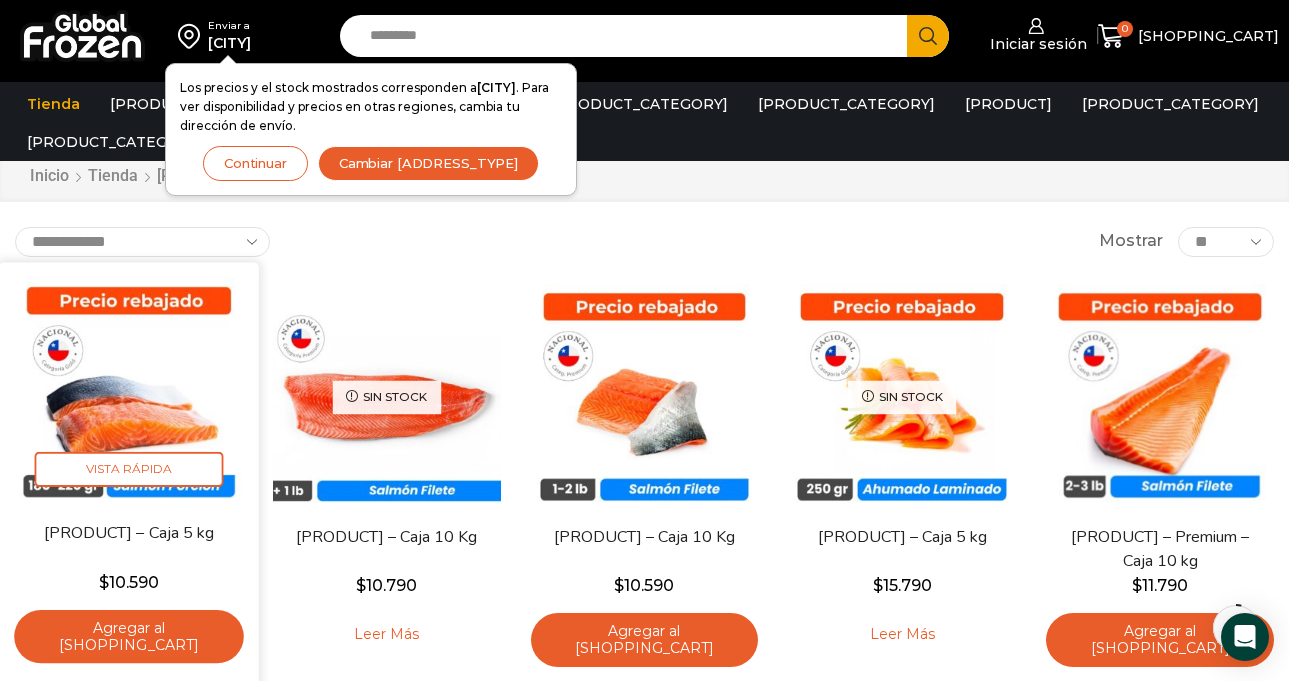click on "Salmón en Porciones de 180 a 220 gr – Caja 5 kg" at bounding box center (129, 533) 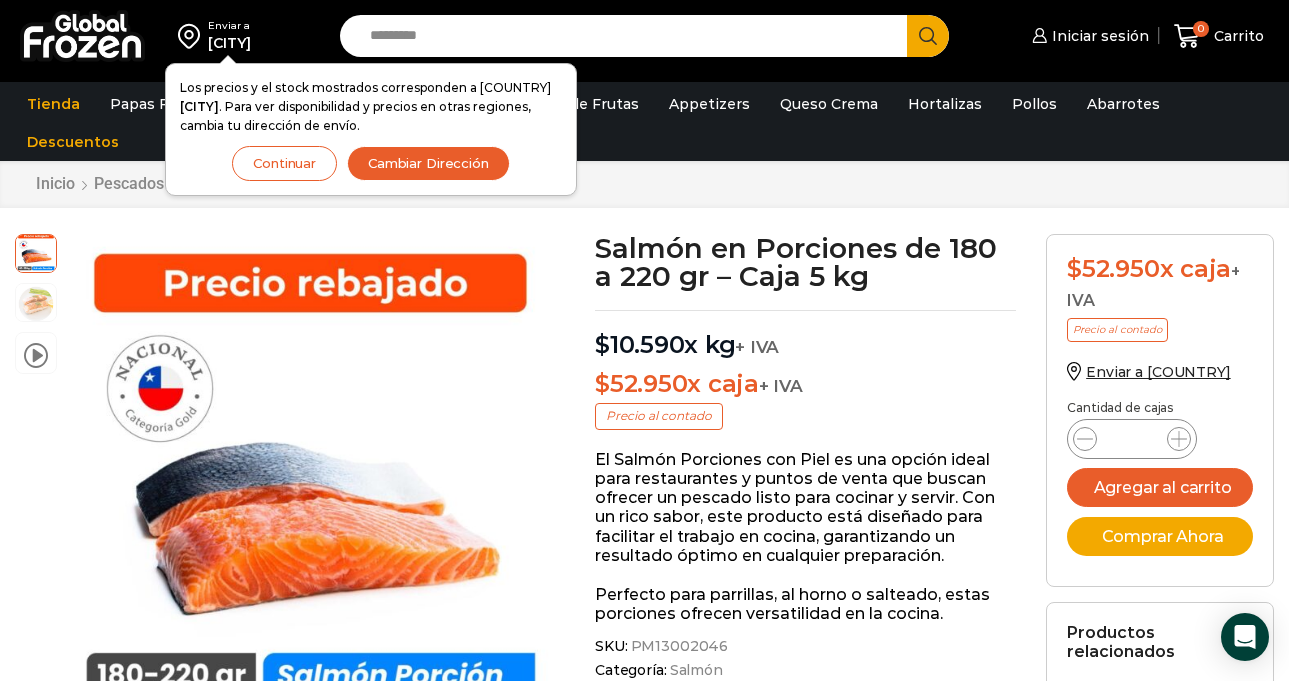 scroll, scrollTop: 0, scrollLeft: 0, axis: both 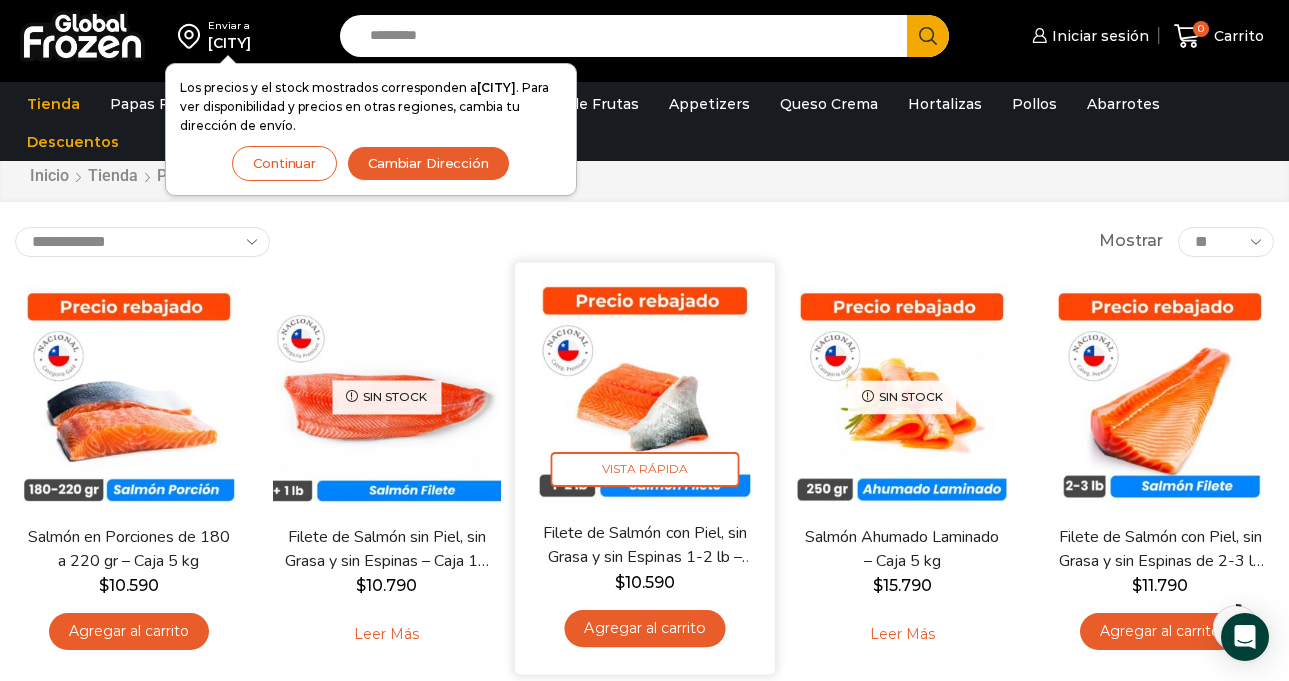 click on "[PRODUCT] – Caja 10 Kg" at bounding box center [644, 545] 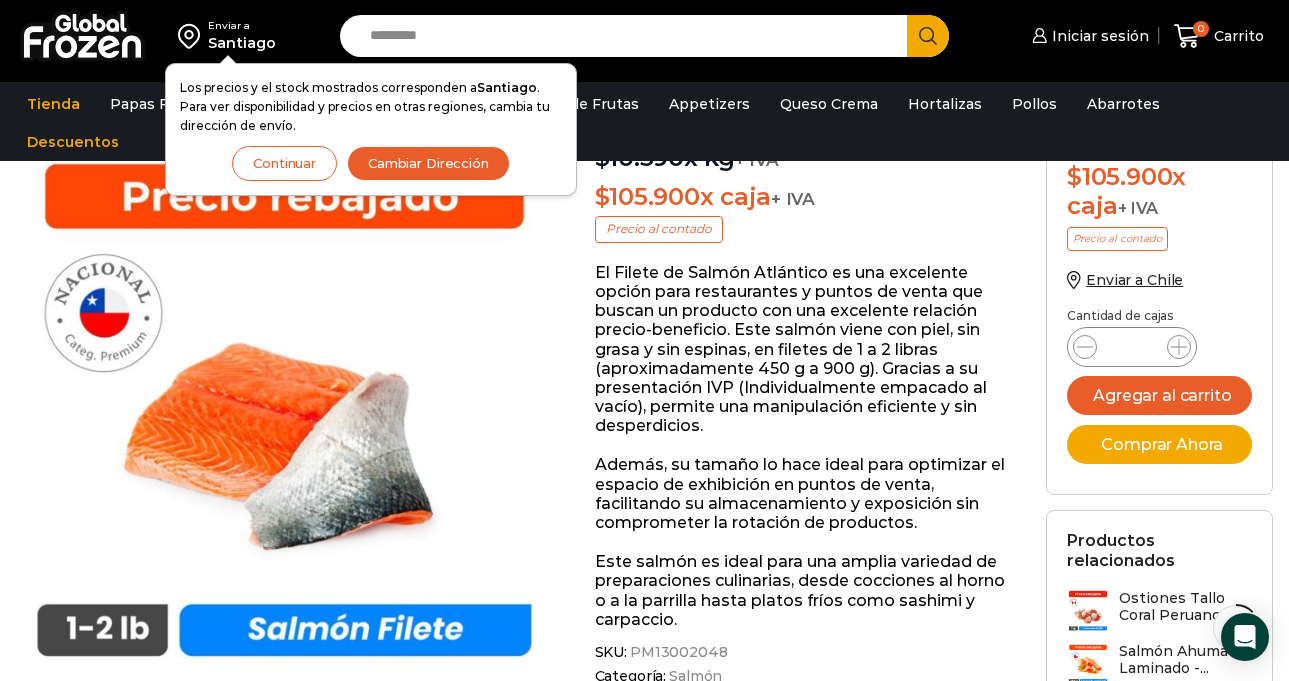 scroll, scrollTop: 0, scrollLeft: 0, axis: both 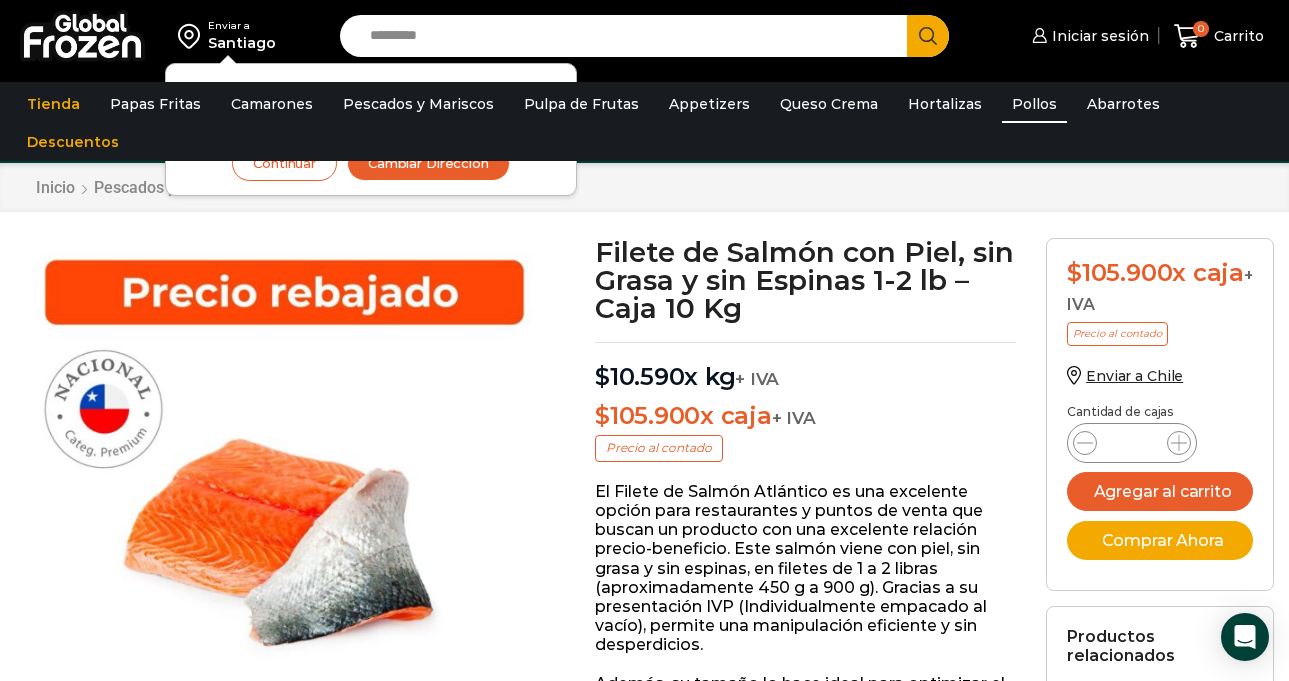 click on "[PRODUCT_CATEGORY]" at bounding box center [1034, 104] 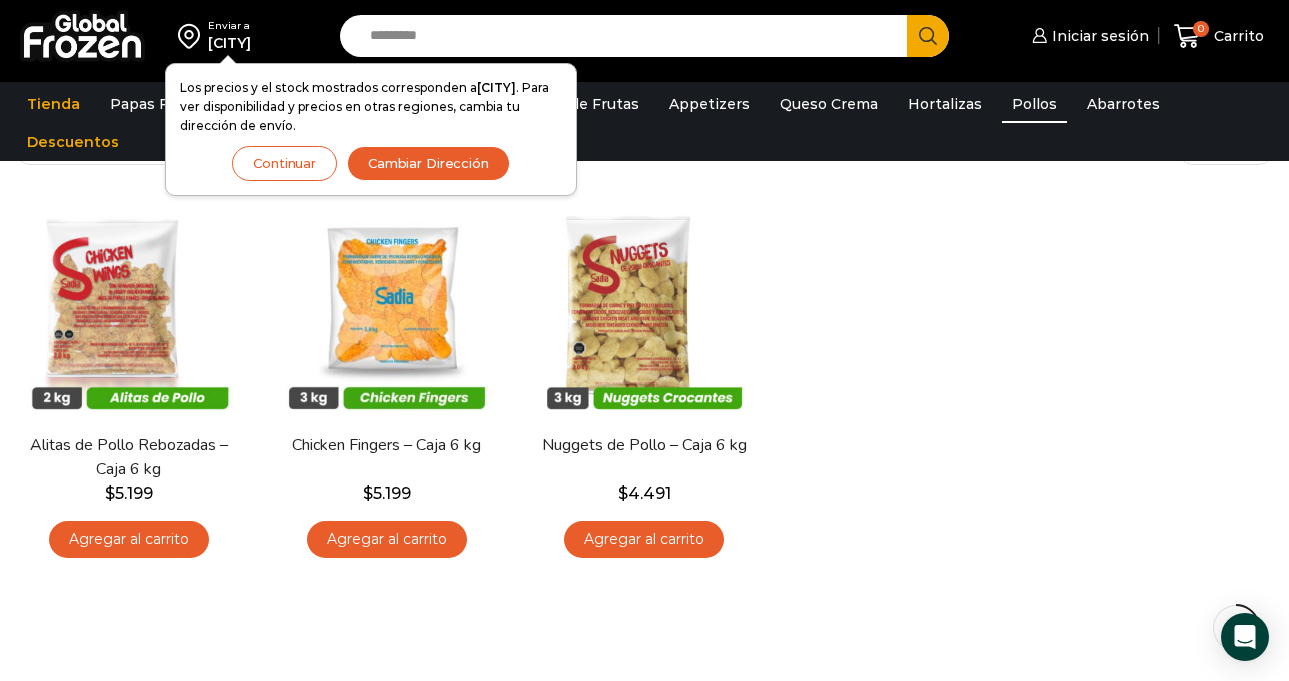 scroll, scrollTop: 116, scrollLeft: 0, axis: vertical 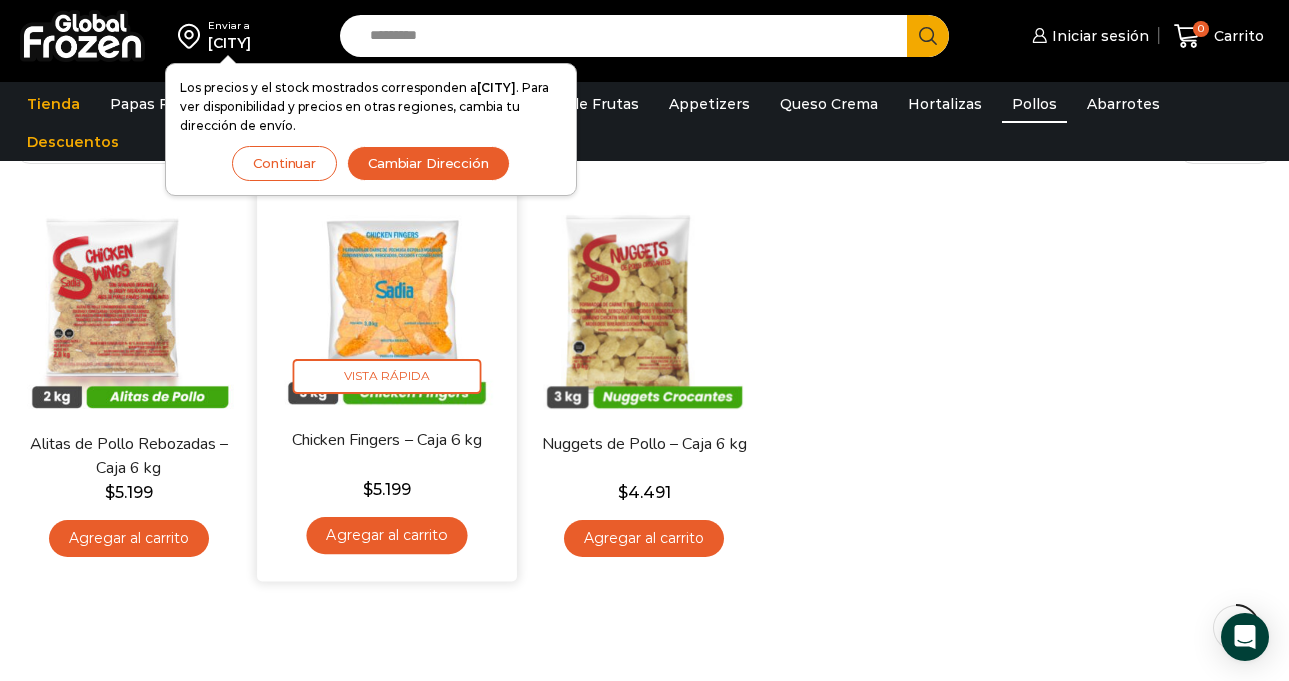 click on "Chicken Fingers – Caja 6 kg" at bounding box center (386, 440) 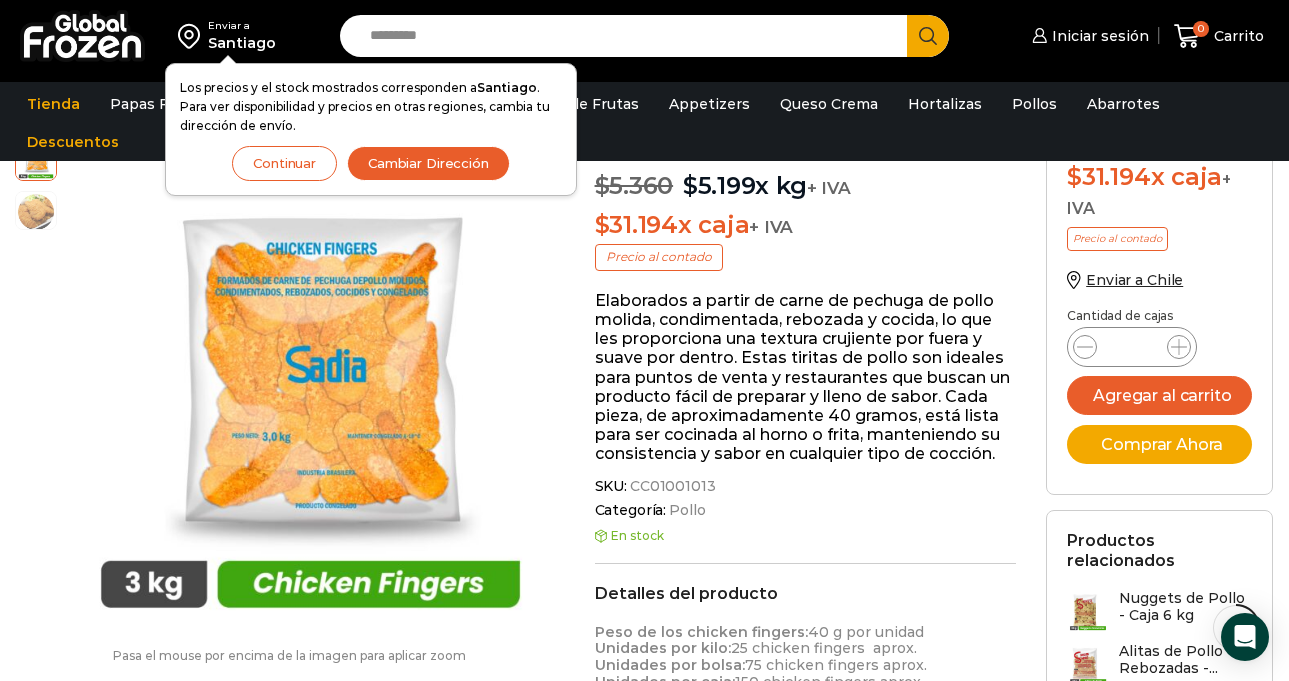 scroll, scrollTop: 0, scrollLeft: 0, axis: both 